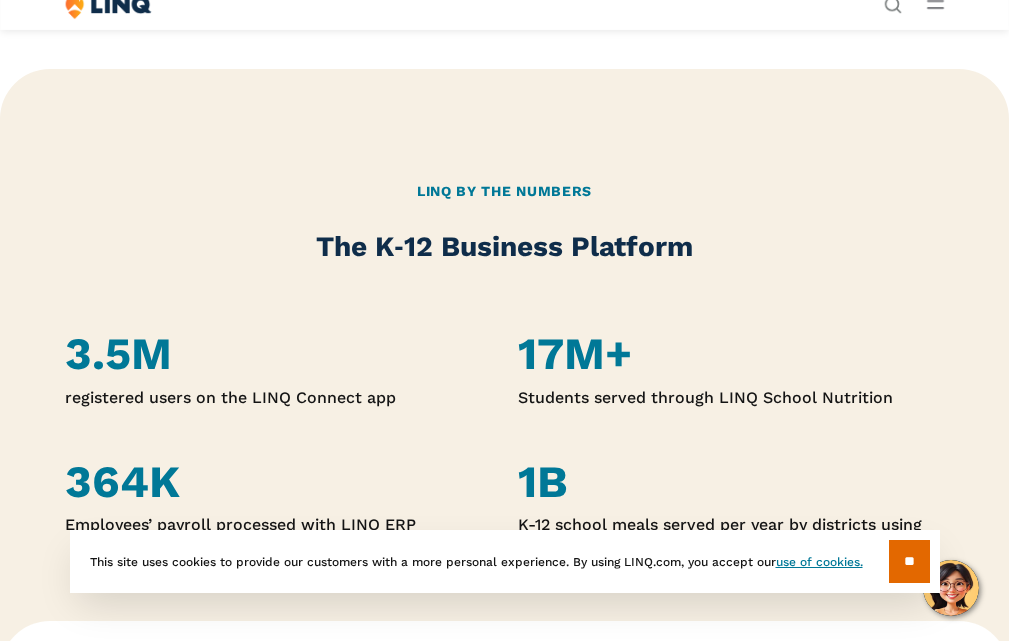 scroll, scrollTop: 900, scrollLeft: 0, axis: vertical 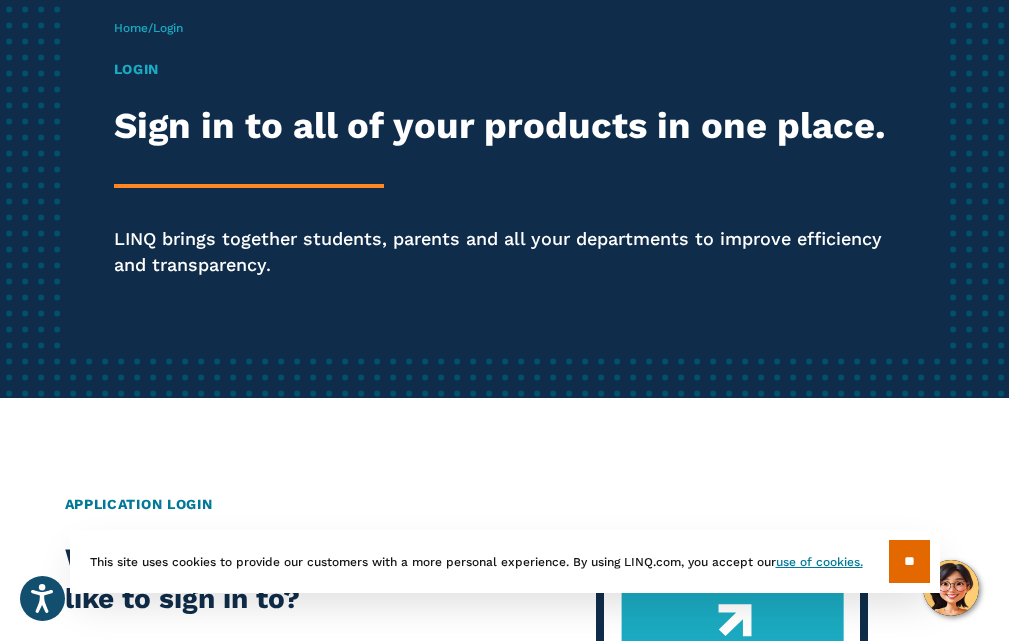 drag, startPoint x: 923, startPoint y: 572, endPoint x: 785, endPoint y: 444, distance: 188.22327 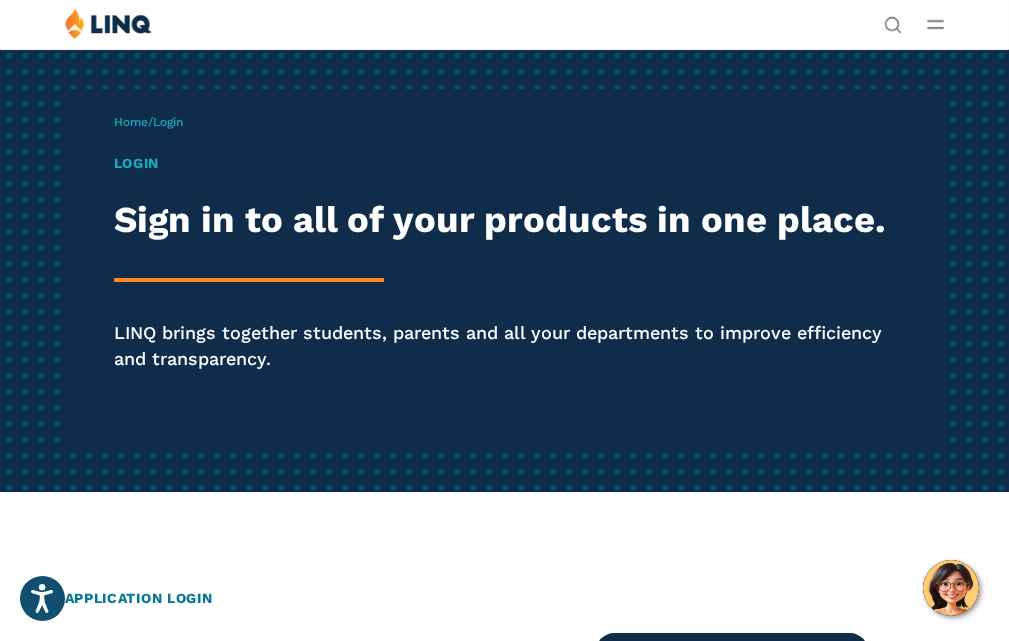 scroll, scrollTop: 0, scrollLeft: 0, axis: both 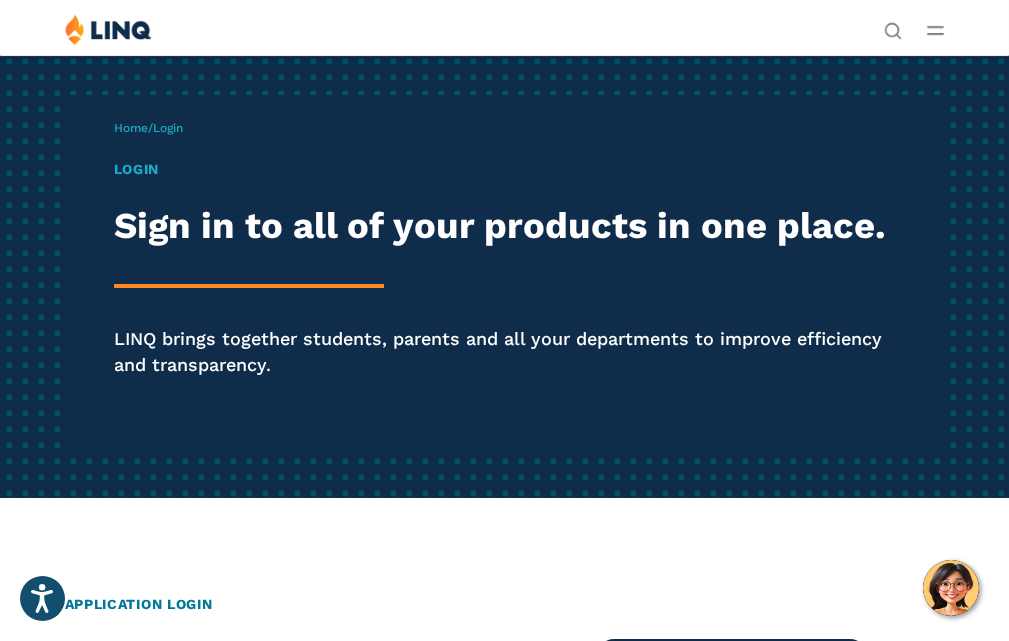click on "Login" at bounding box center (168, 128) 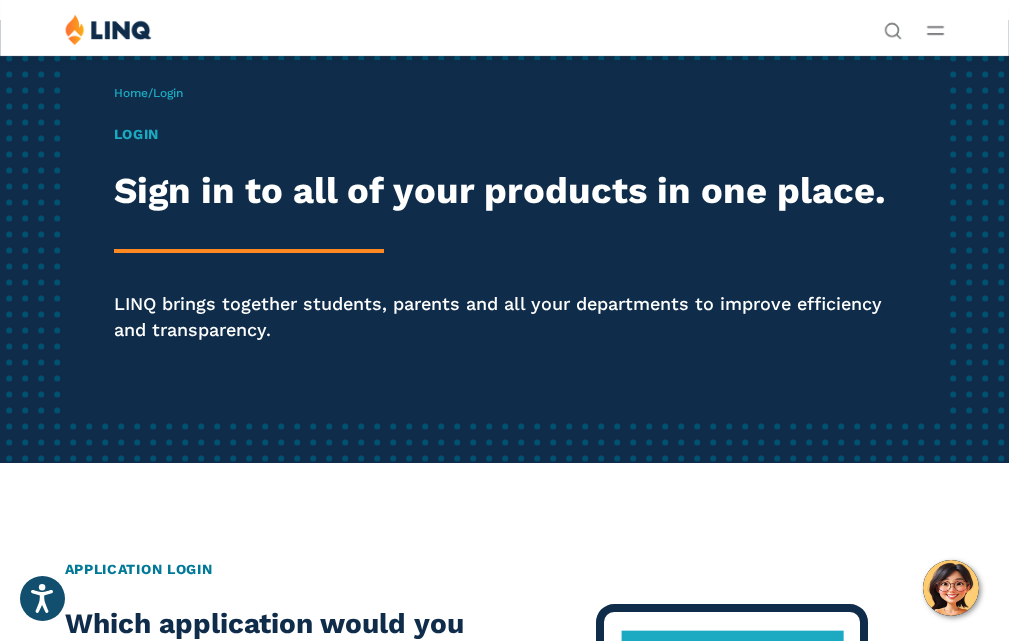 scroll, scrollTop: 0, scrollLeft: 0, axis: both 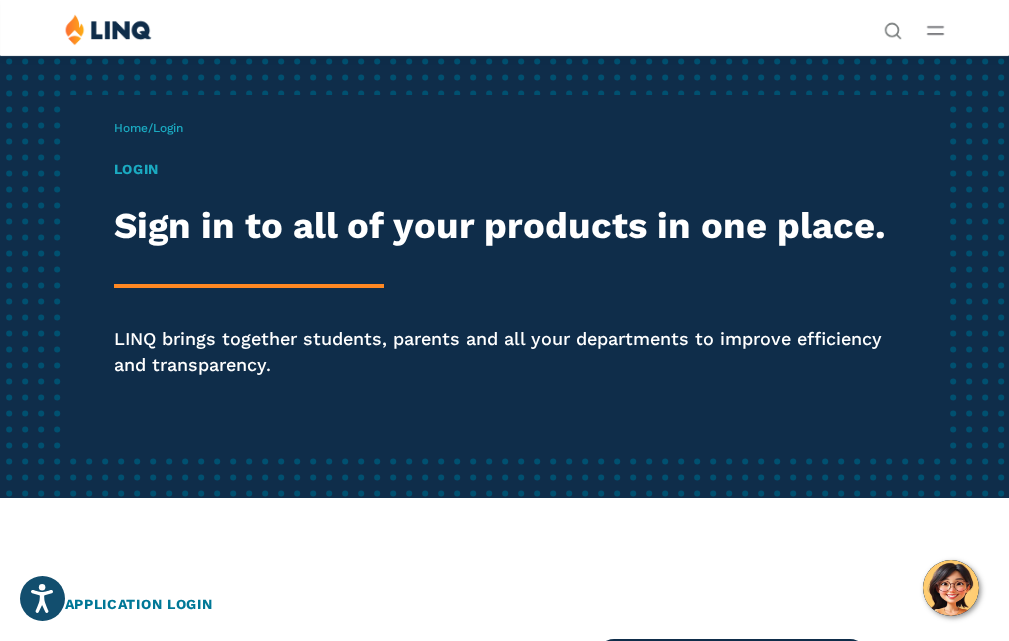 click 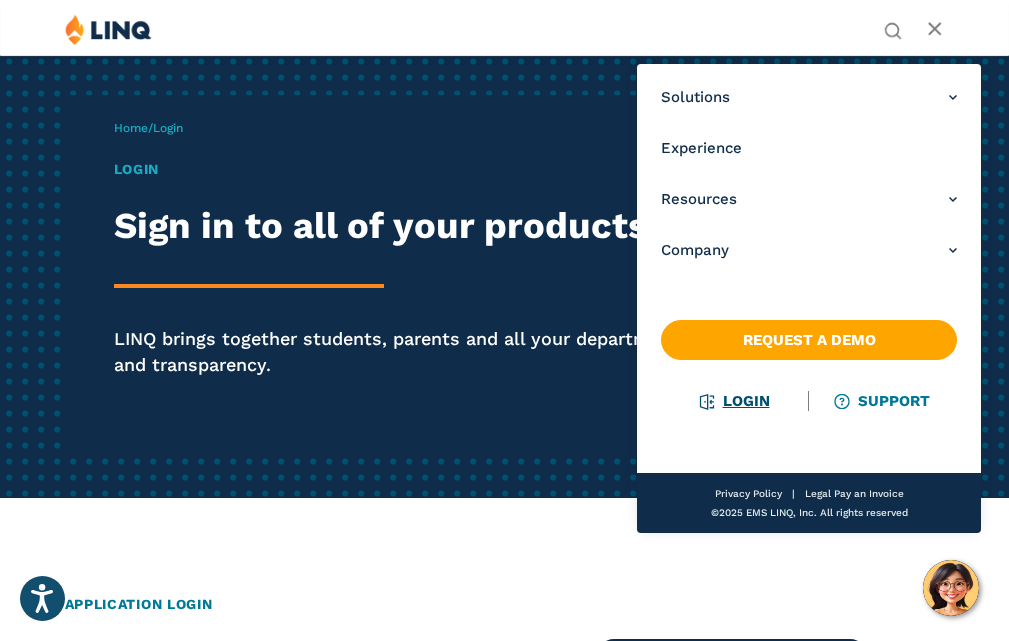 click on "Login" at bounding box center [734, 401] 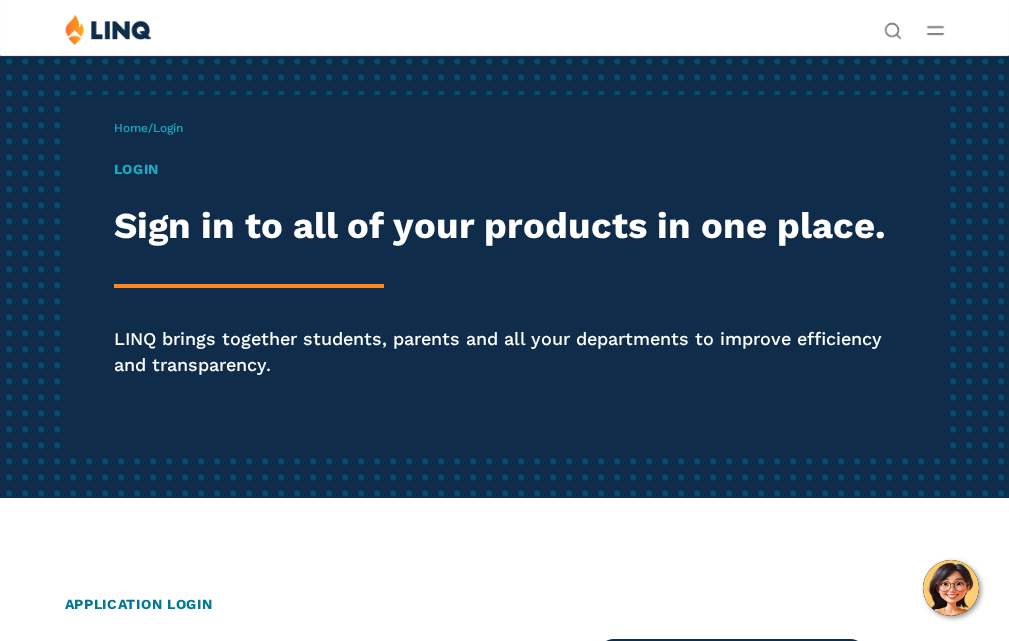 scroll, scrollTop: 0, scrollLeft: 0, axis: both 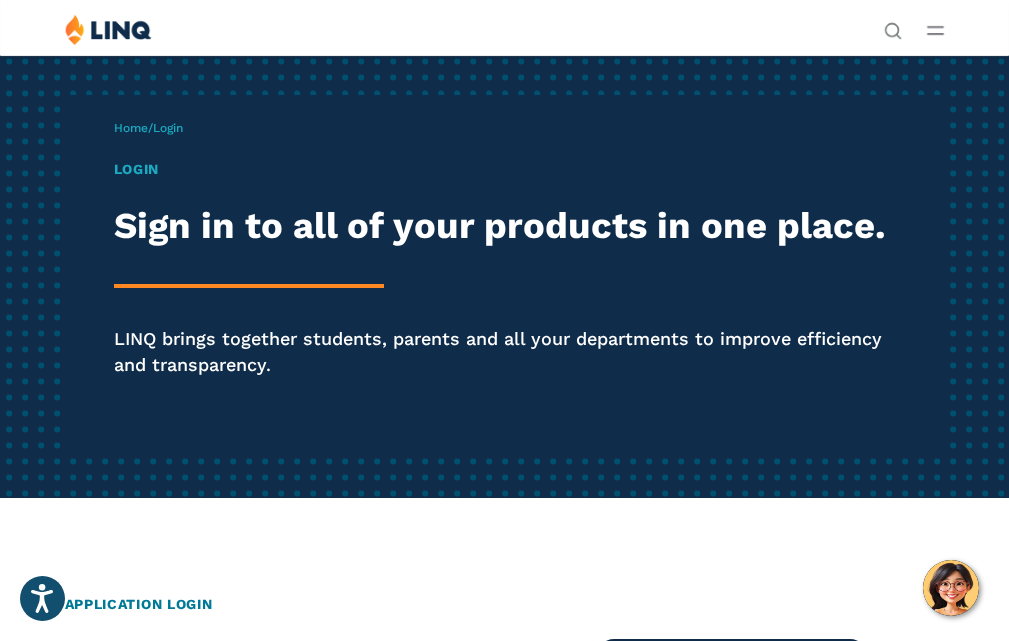 click 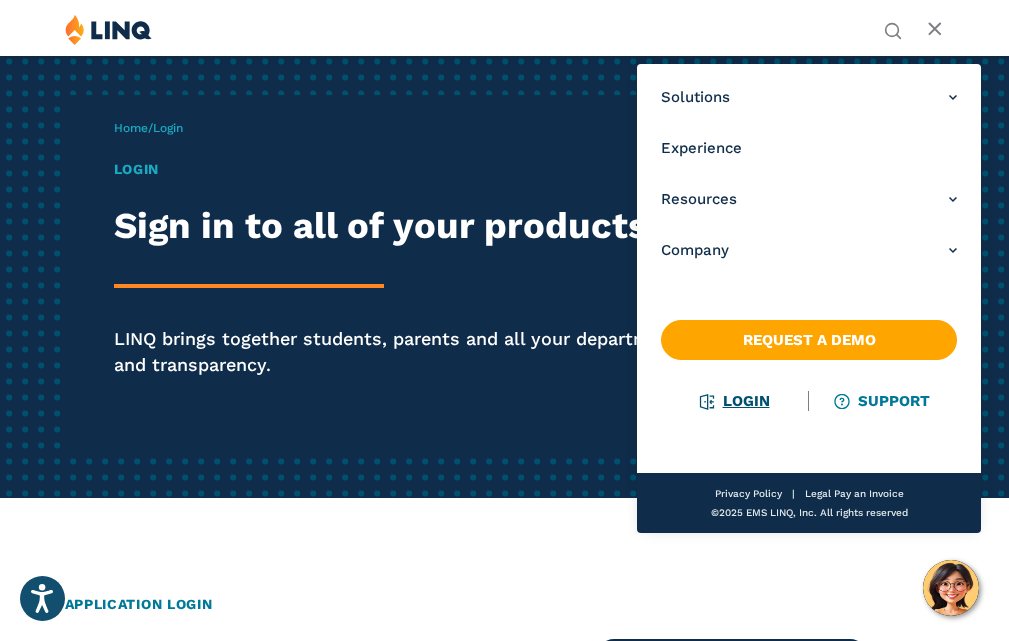click on "Login" at bounding box center [734, 401] 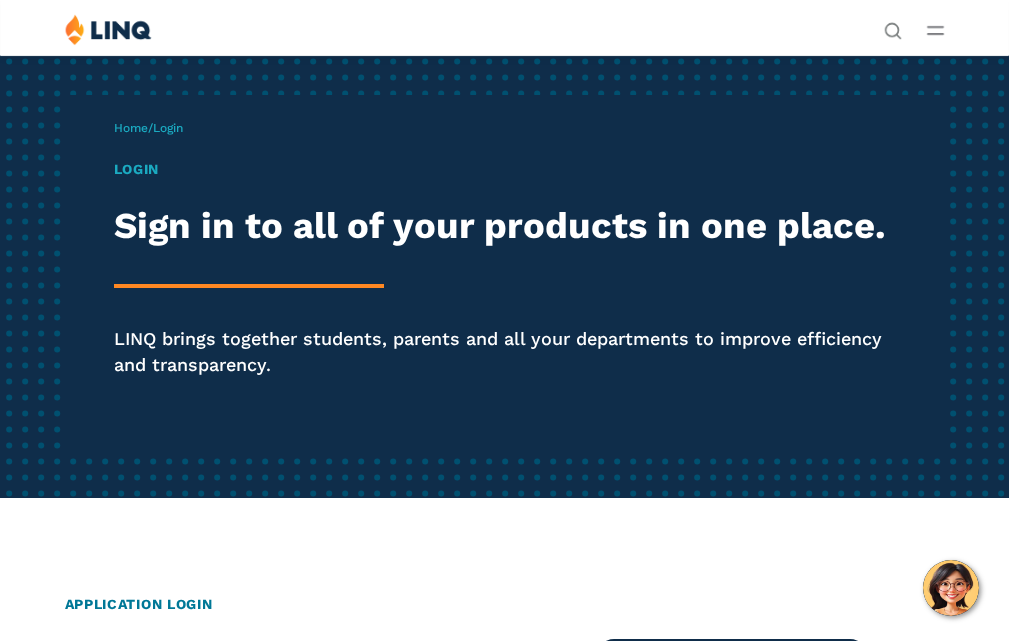 scroll, scrollTop: 0, scrollLeft: 0, axis: both 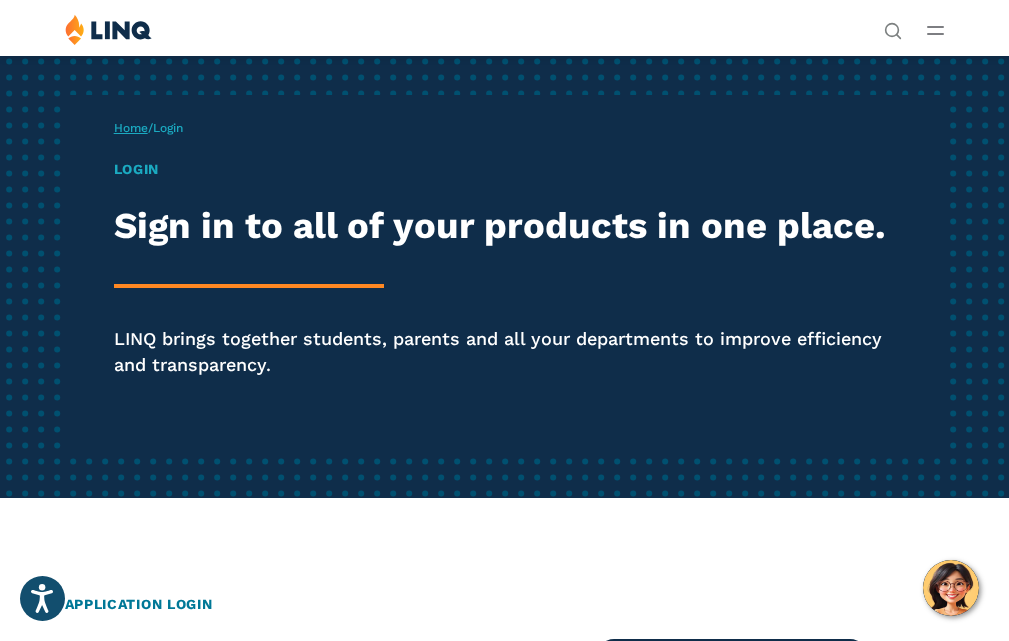 click on "Home" at bounding box center (131, 128) 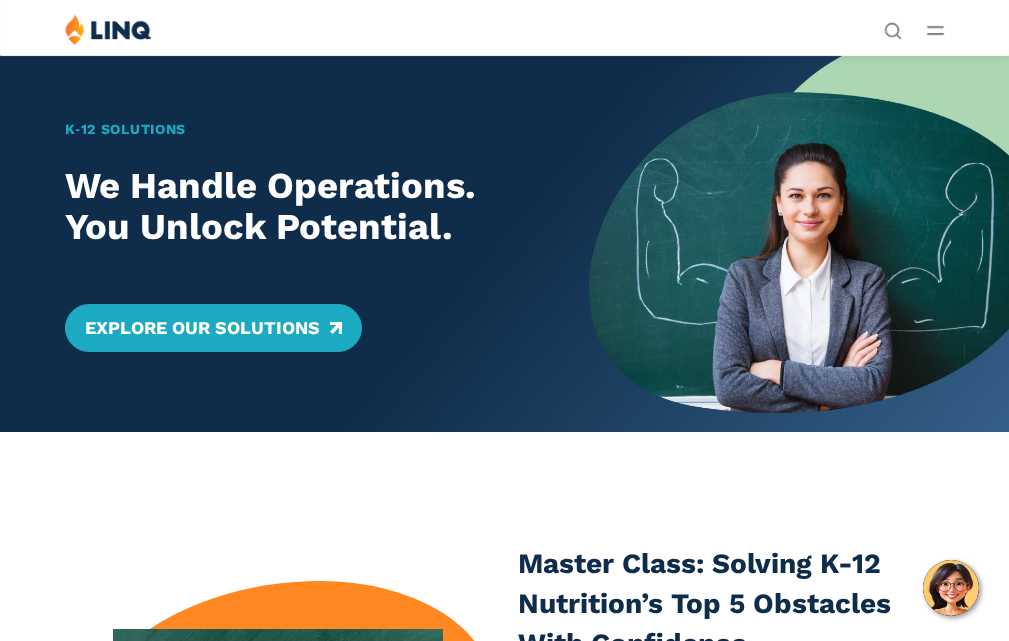 scroll, scrollTop: 0, scrollLeft: 0, axis: both 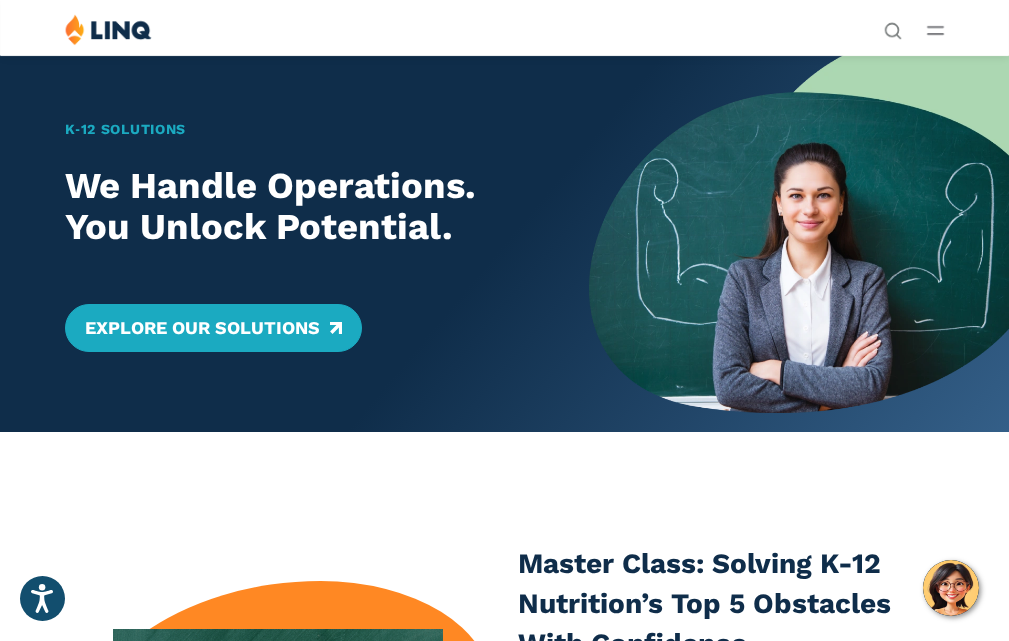 click on "Solutions
Nutrition Overview
NEW  School Nutrition Suite
School Nutrition
State Nutrition
State S-EBT Programs
Payments Overview
Education Resource Planning (ERP) Overview
Finance & Accounting
HR & Payroll
Purchasing
Warehouse Management (WHS)
Reporting & Compliance
Forms & Workflows Overview
Solutions for... Superintendents
Technology Directors
Finance & Business Operations Leaders
Human Resources Leaders
Nutrition Leaders
State Education Agencies
Experience
Resources Resource Library
Blog
Guide
Report
Video
Infographic
Case Study
Worksheet
Webinar
Toolkit
Other
Company Overview
Why LINQ?
Careers
Leadership
Events
News
Contact
Legal
Privacy Policy
Request a Demo
Support
Login
Privacy Policy
Legal" at bounding box center [504, 33] 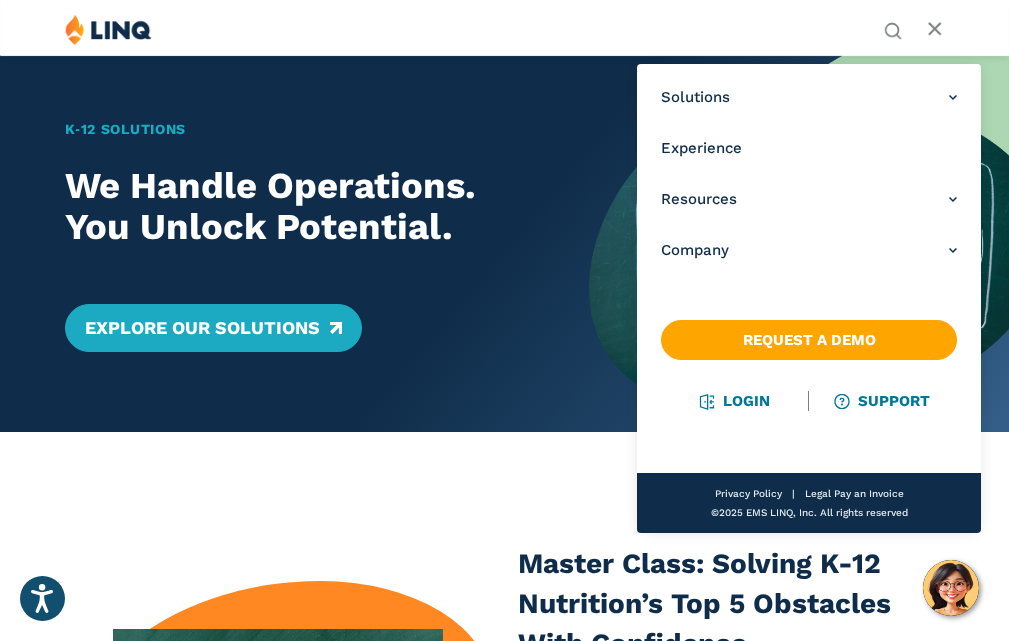 click 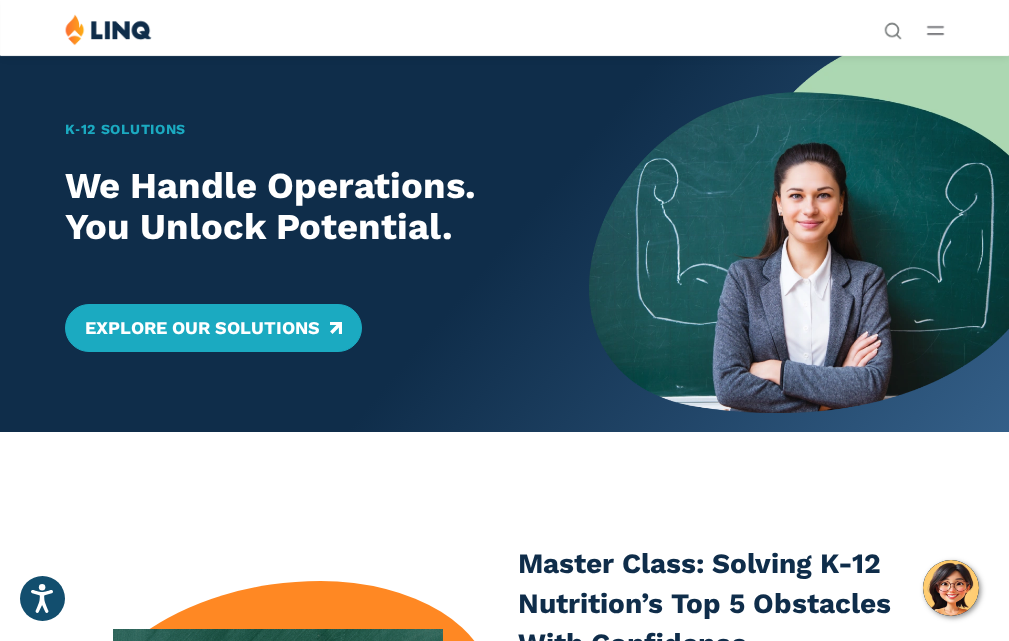 click 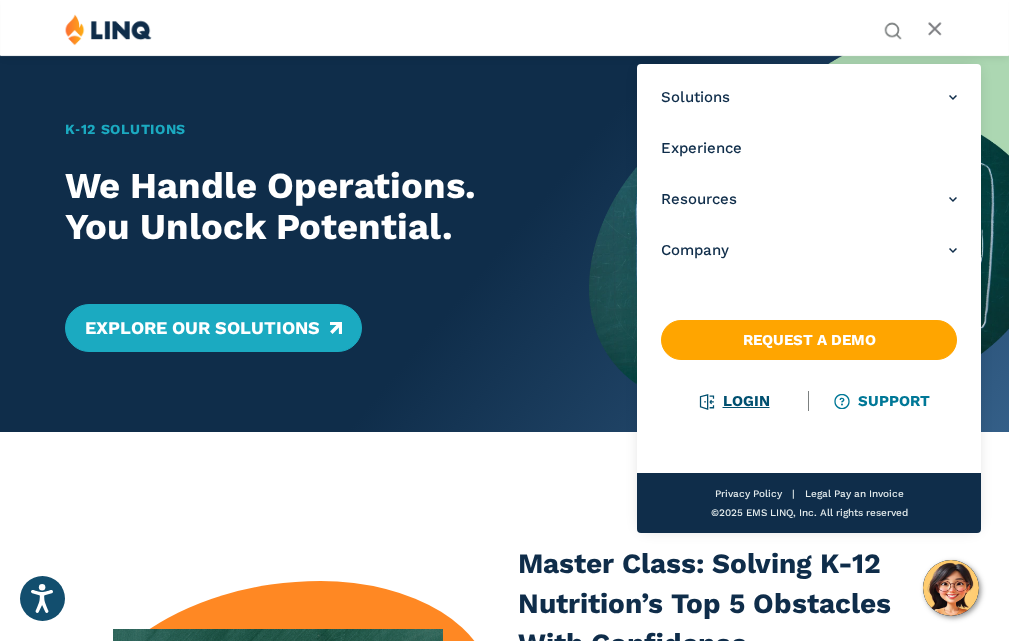 click on "Login" at bounding box center (734, 401) 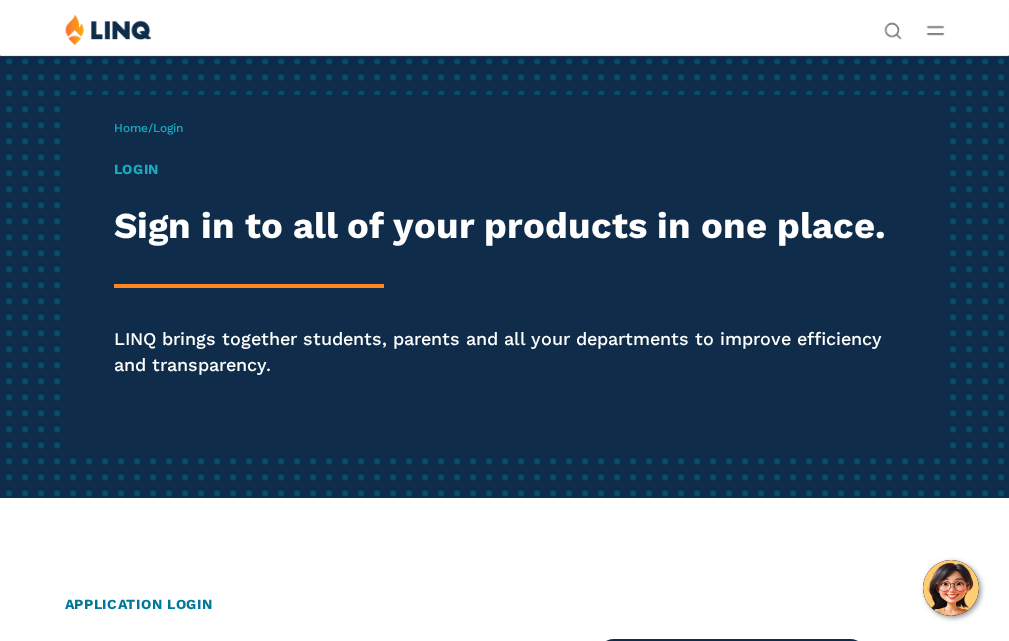 scroll, scrollTop: 0, scrollLeft: 0, axis: both 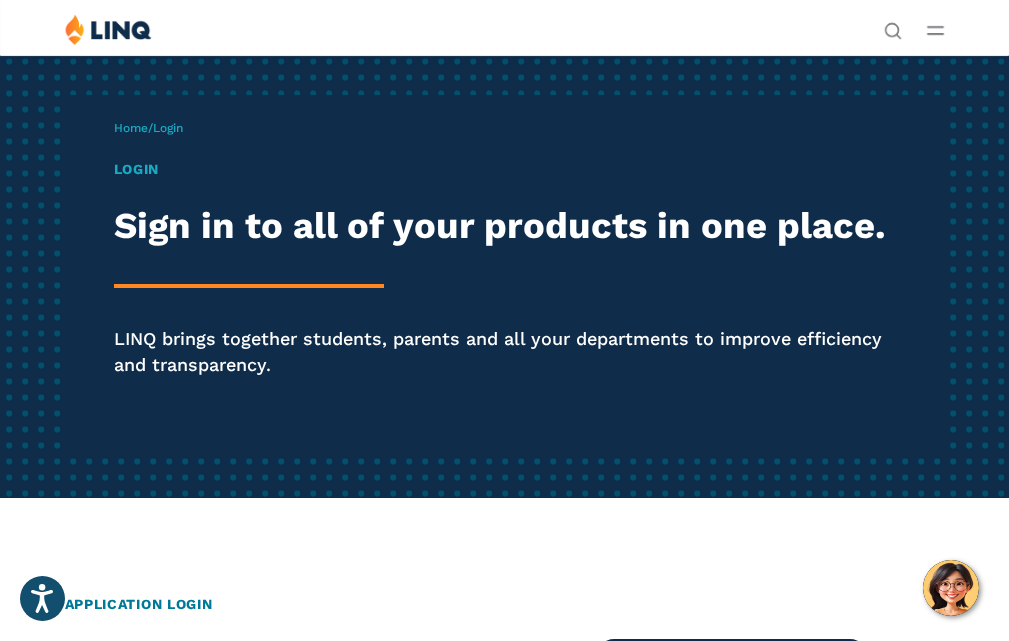 click on "Login
Sign in to all of your products in one place.
LINQ brings together students, parents and all your departments to improve efficiency and transparency." at bounding box center (505, 296) 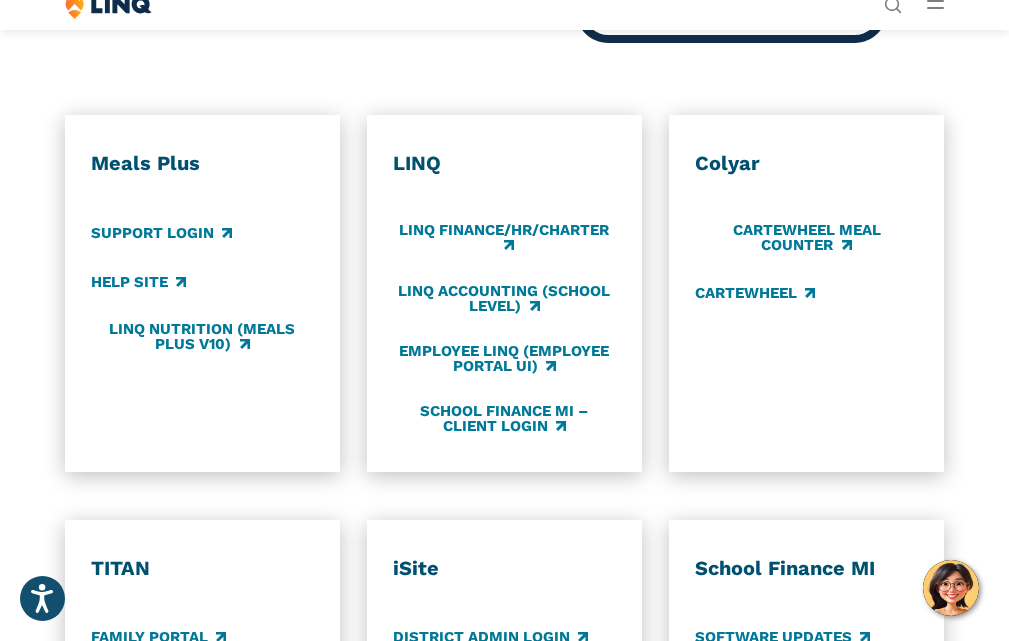 scroll, scrollTop: 800, scrollLeft: 0, axis: vertical 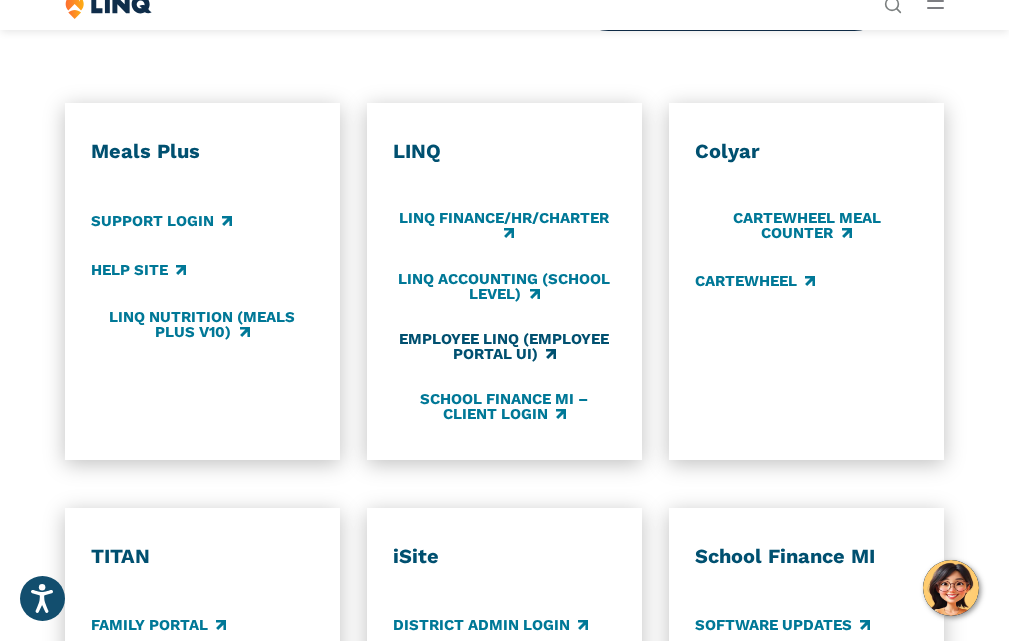 click on "Employee LINQ (Employee Portal UI)" at bounding box center (504, 346) 